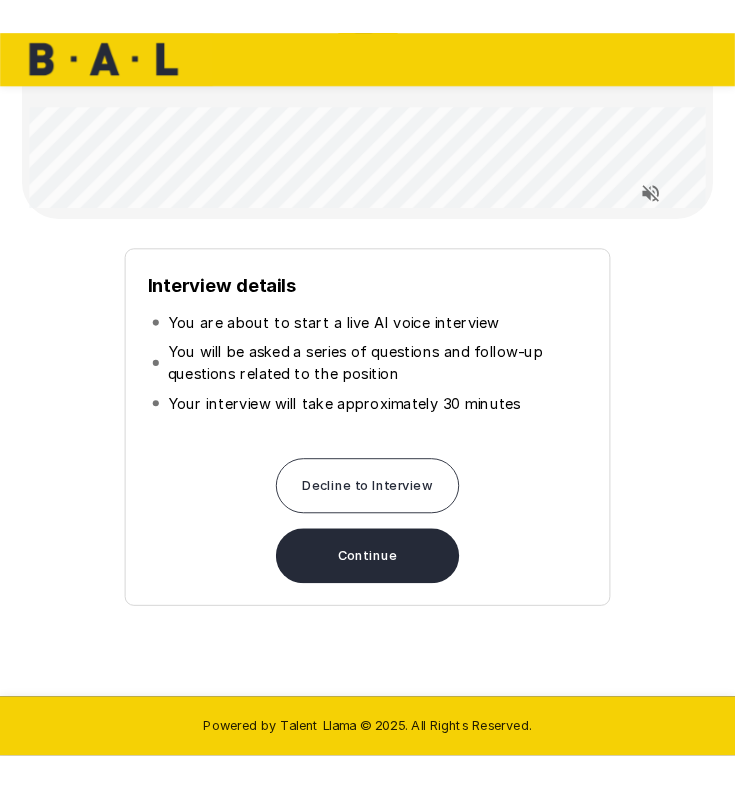 scroll, scrollTop: 118, scrollLeft: 0, axis: vertical 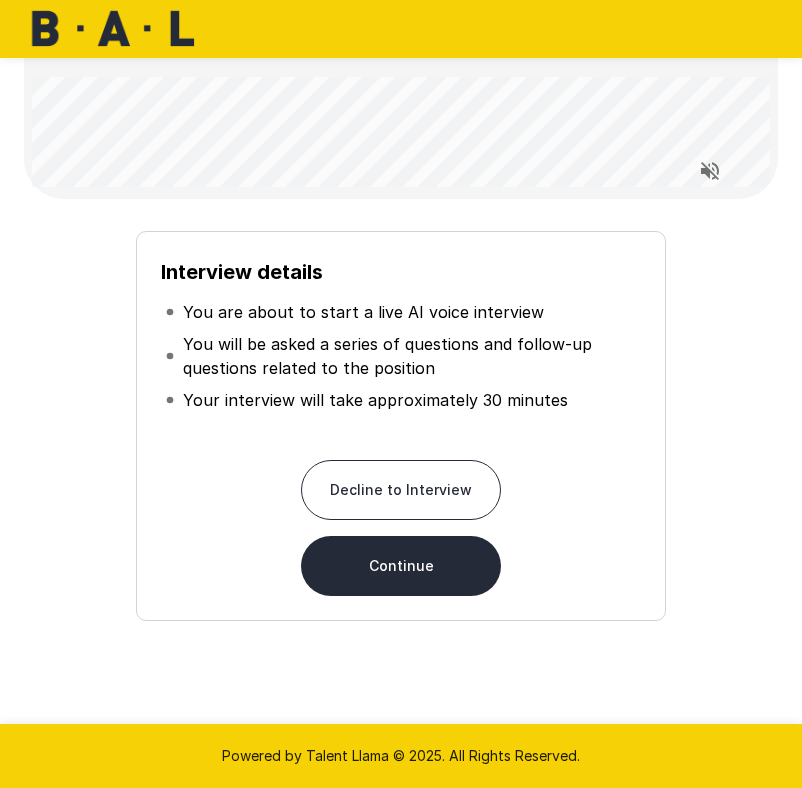 click on "Continue" at bounding box center [401, 566] 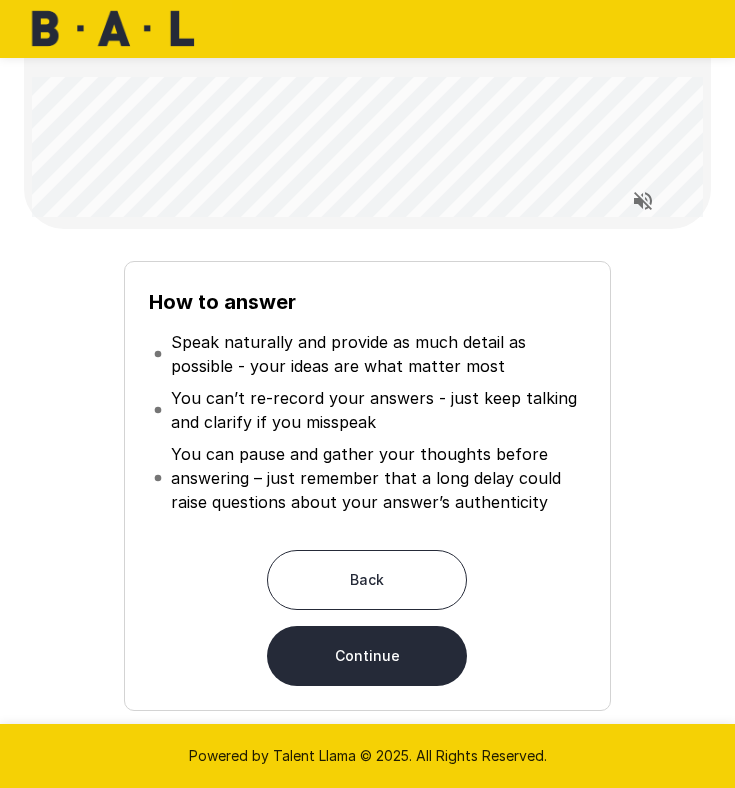 click on "Continue" at bounding box center [367, 656] 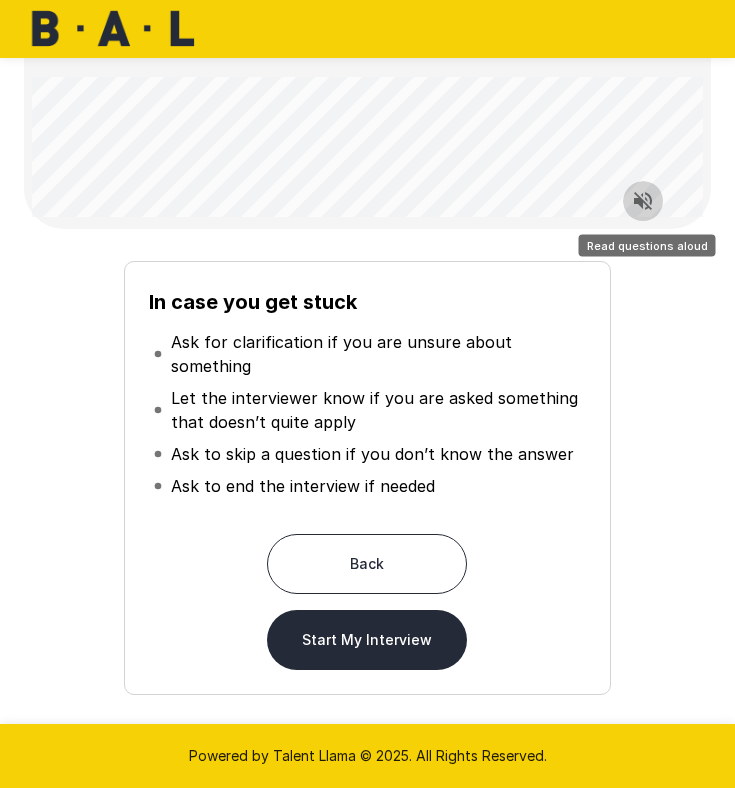 click 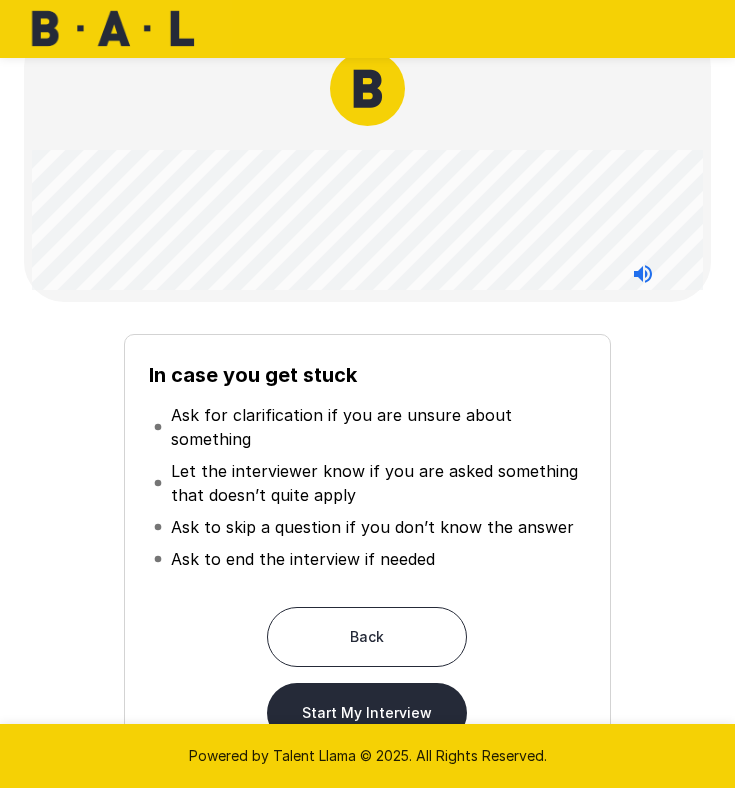 scroll, scrollTop: 54, scrollLeft: 0, axis: vertical 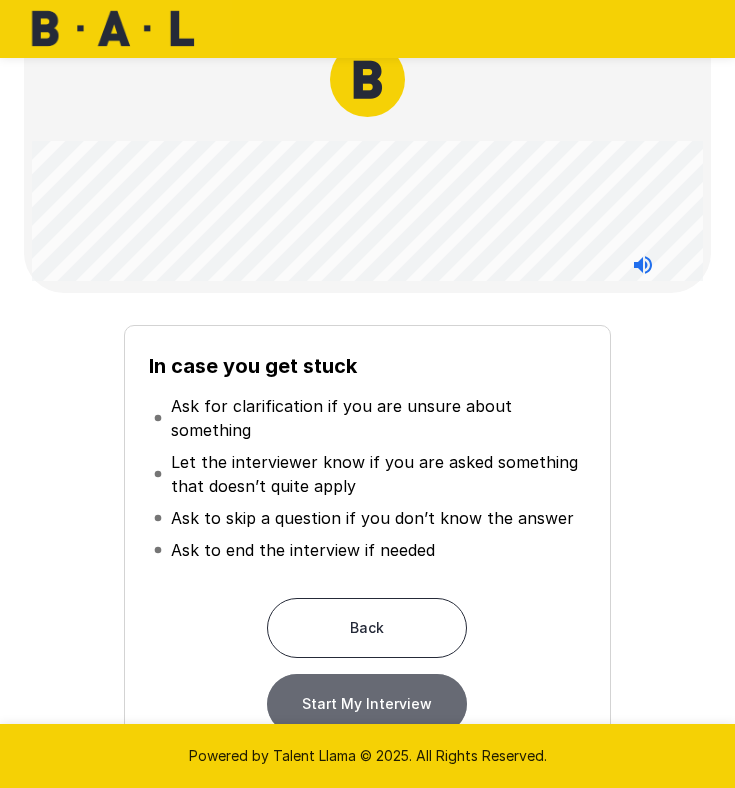 click on "Start My Interview" at bounding box center (367, 704) 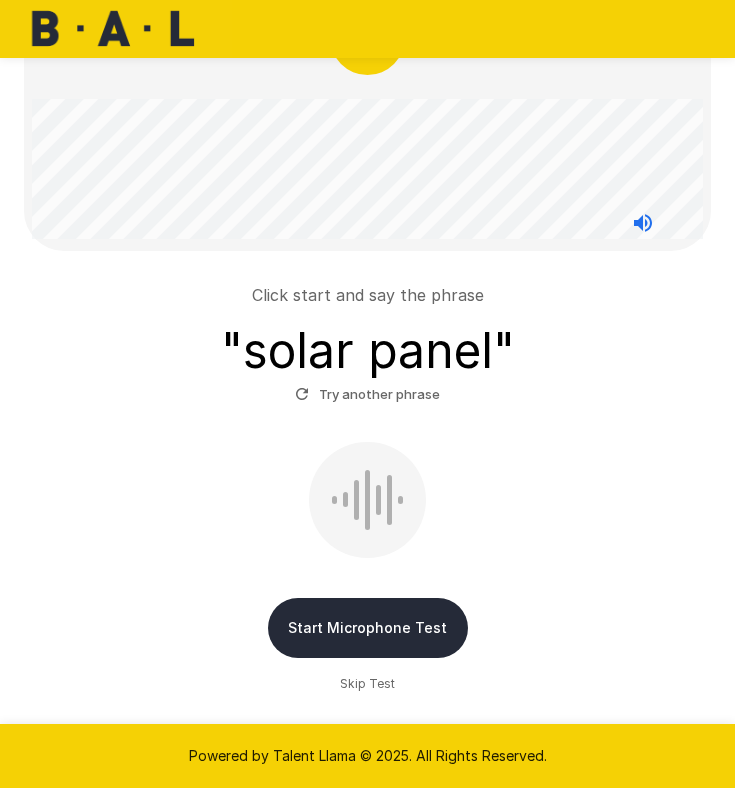 scroll, scrollTop: 169, scrollLeft: 0, axis: vertical 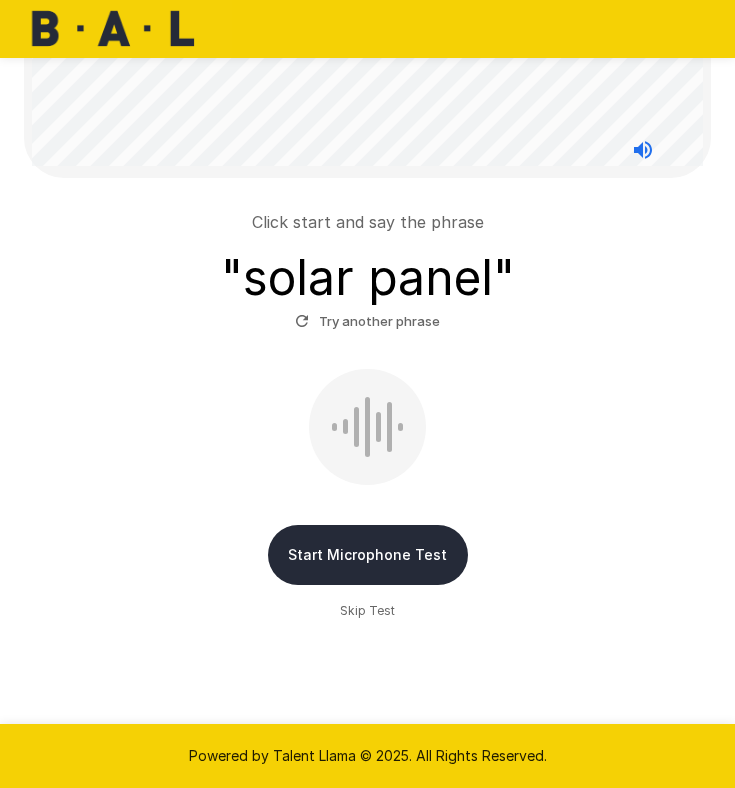 click on "Start Microphone Test" at bounding box center (368, 555) 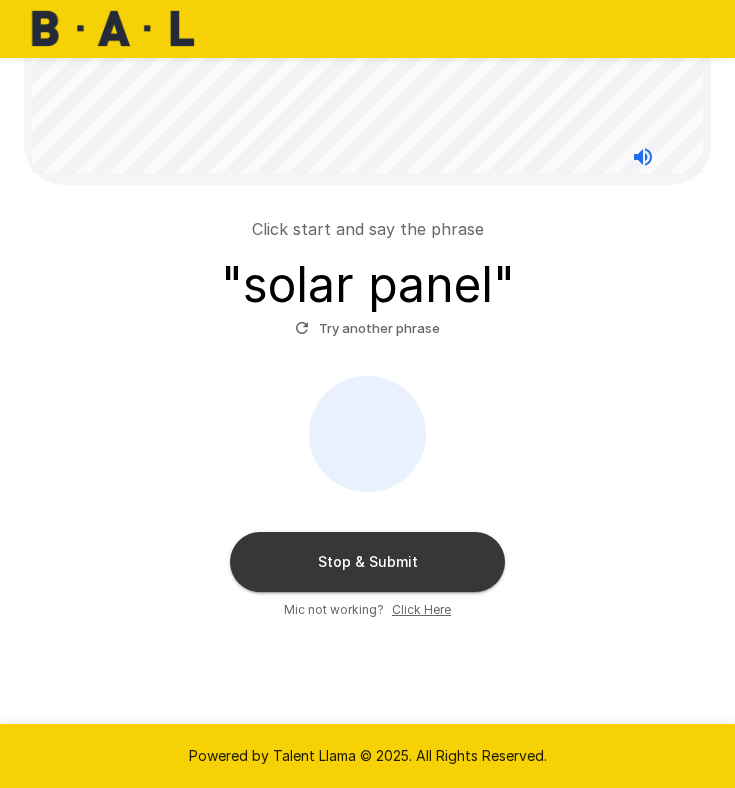 scroll, scrollTop: 161, scrollLeft: 0, axis: vertical 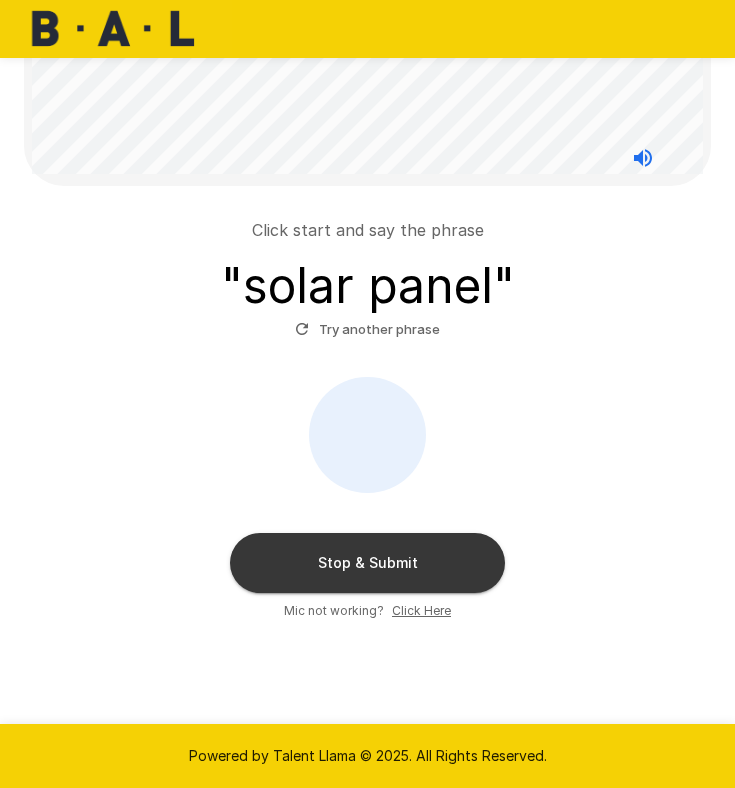 click on "Stop & Submit" at bounding box center [367, 563] 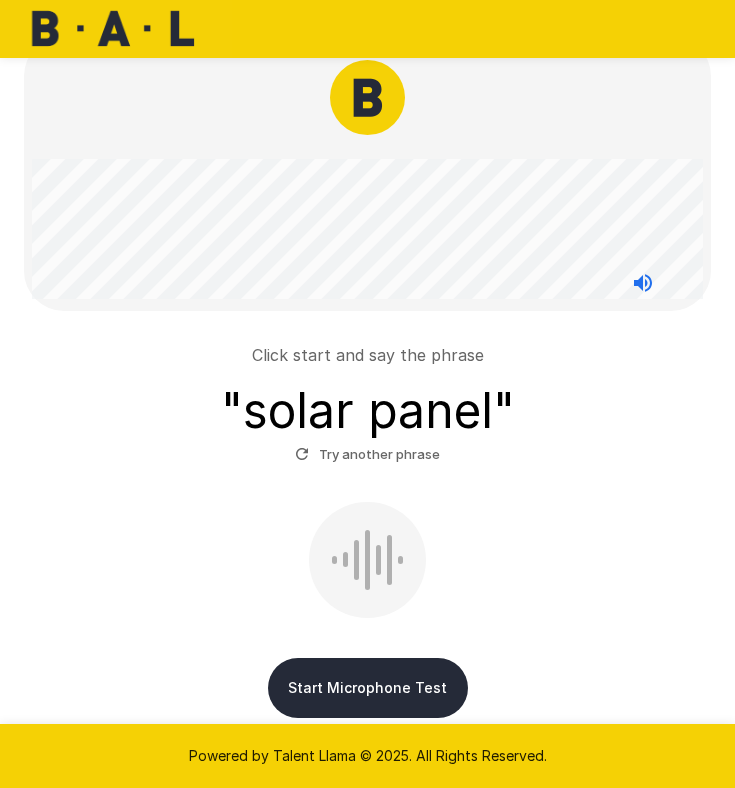 scroll, scrollTop: 161, scrollLeft: 0, axis: vertical 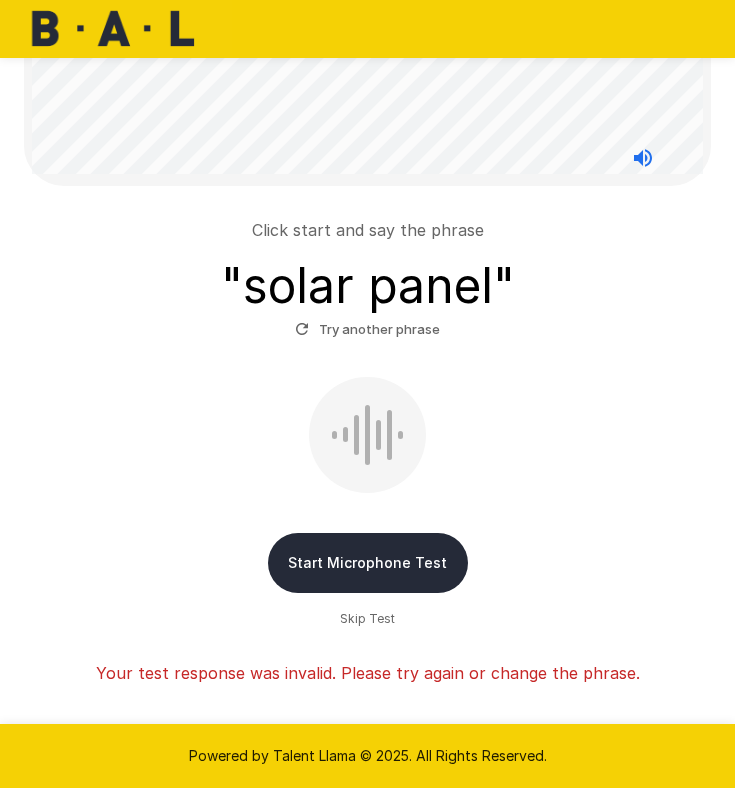 click on "Start Microphone Test" at bounding box center [368, 563] 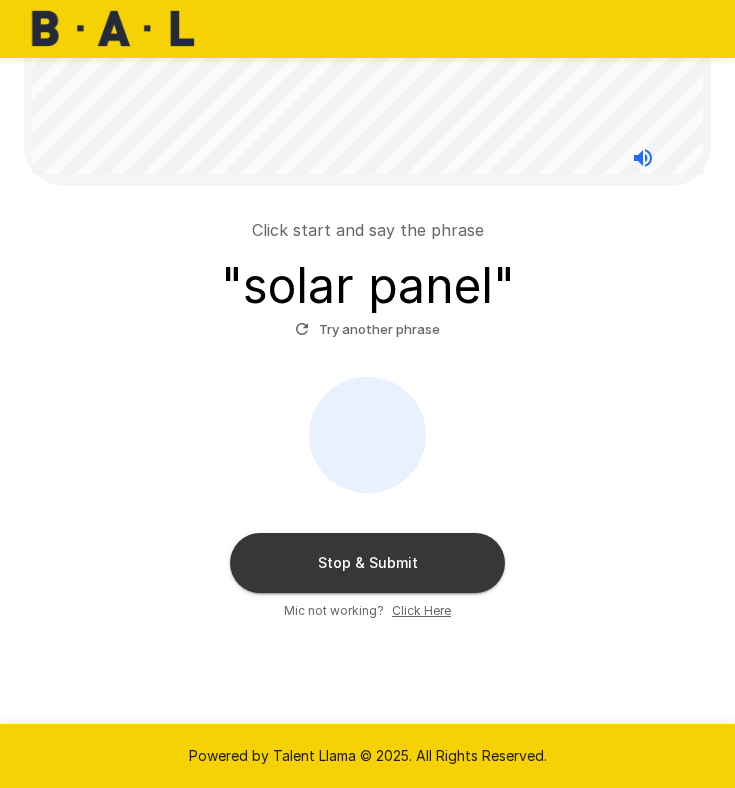click on "Stop & Submit" at bounding box center [367, 563] 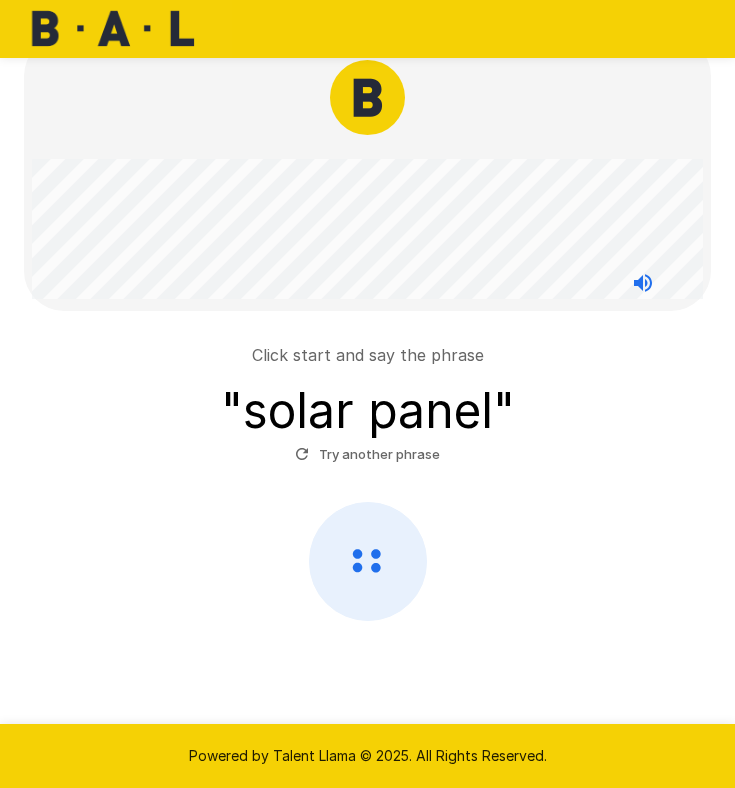 scroll, scrollTop: 0, scrollLeft: 0, axis: both 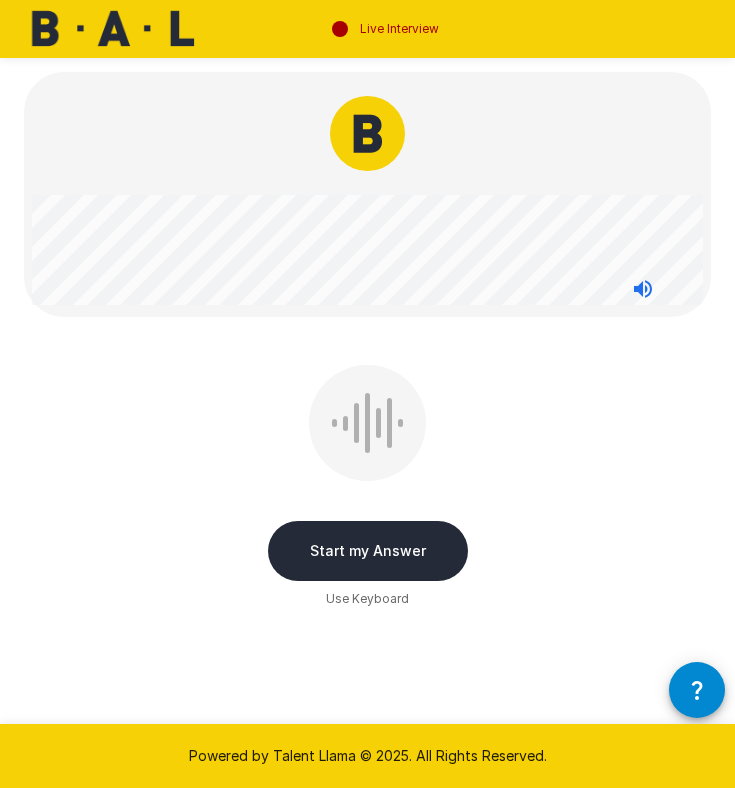 click on "Start my Answer" at bounding box center (368, 551) 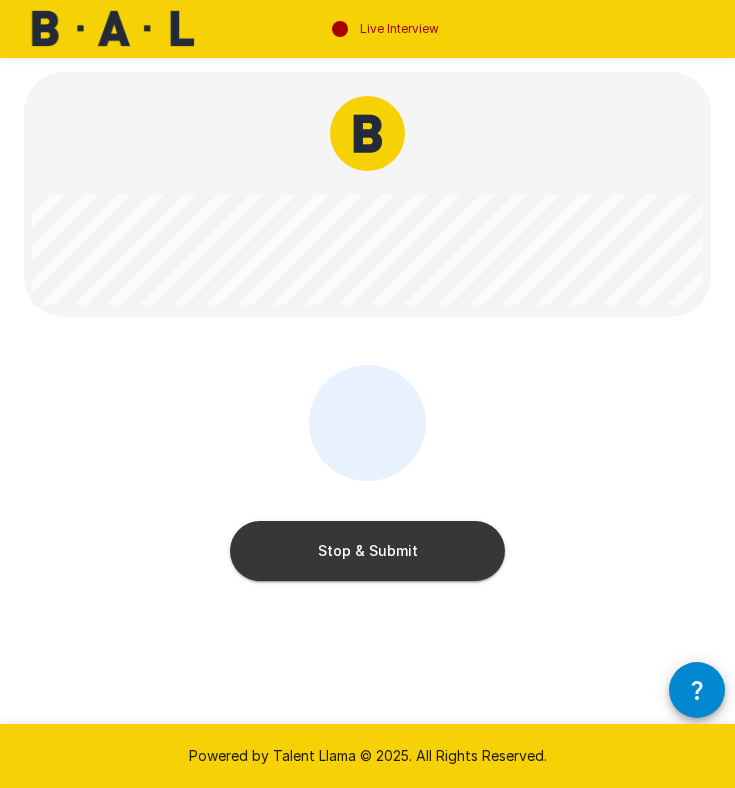 click on "Stop & Submit" at bounding box center [367, 551] 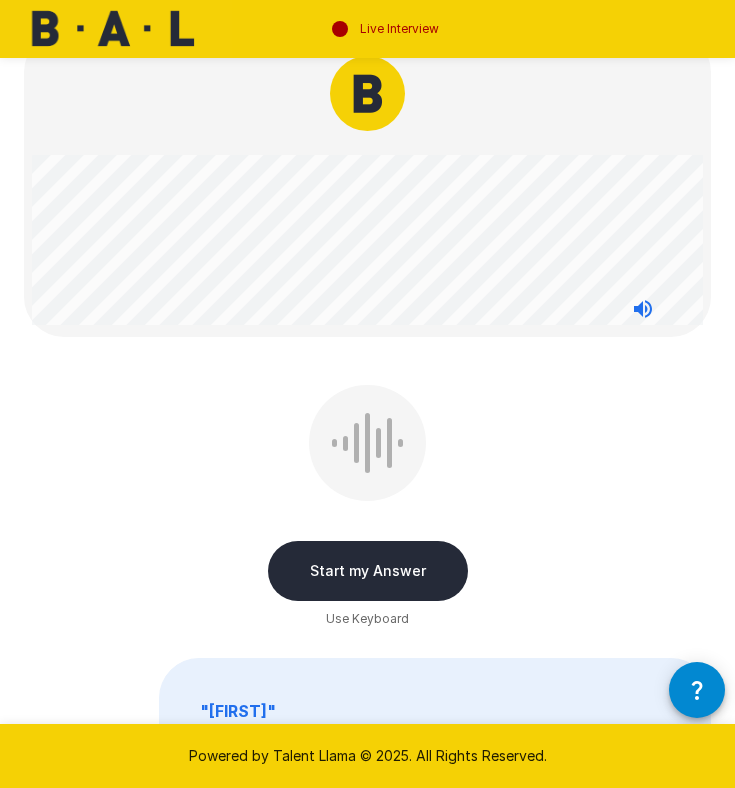scroll, scrollTop: 59, scrollLeft: 0, axis: vertical 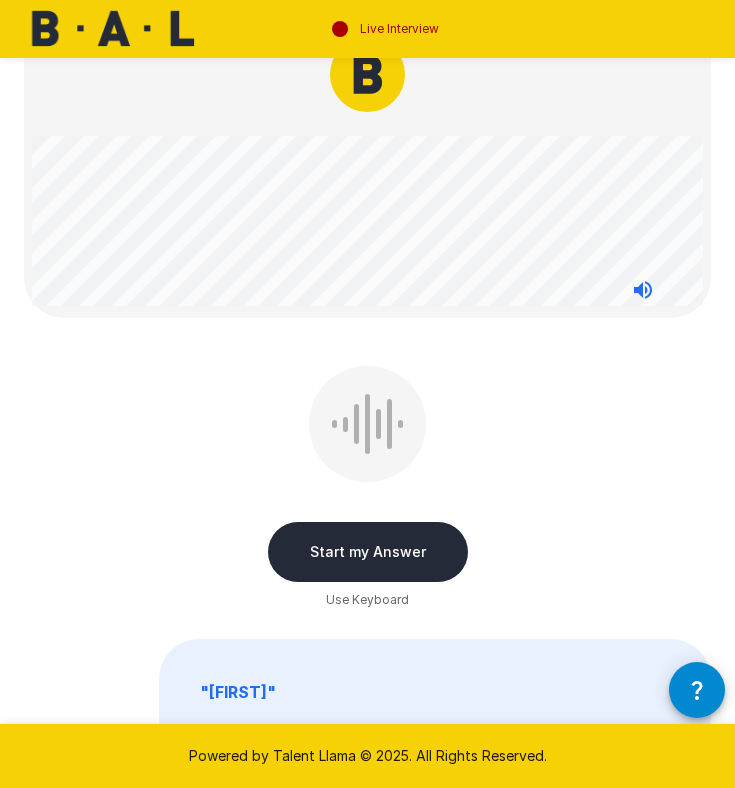 click on "Start my Answer" at bounding box center (368, 552) 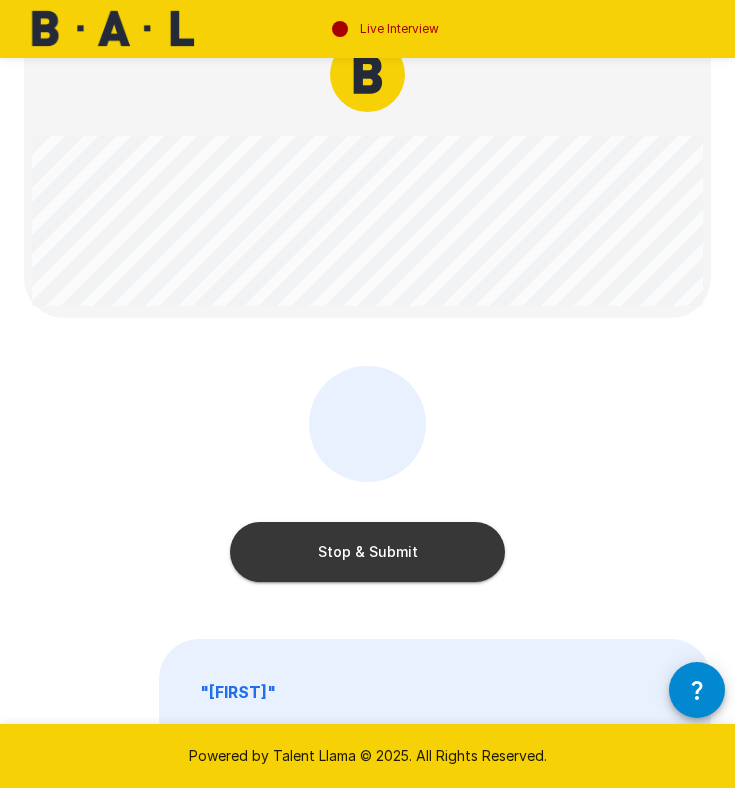 click on "Stop & Submit" at bounding box center (367, 552) 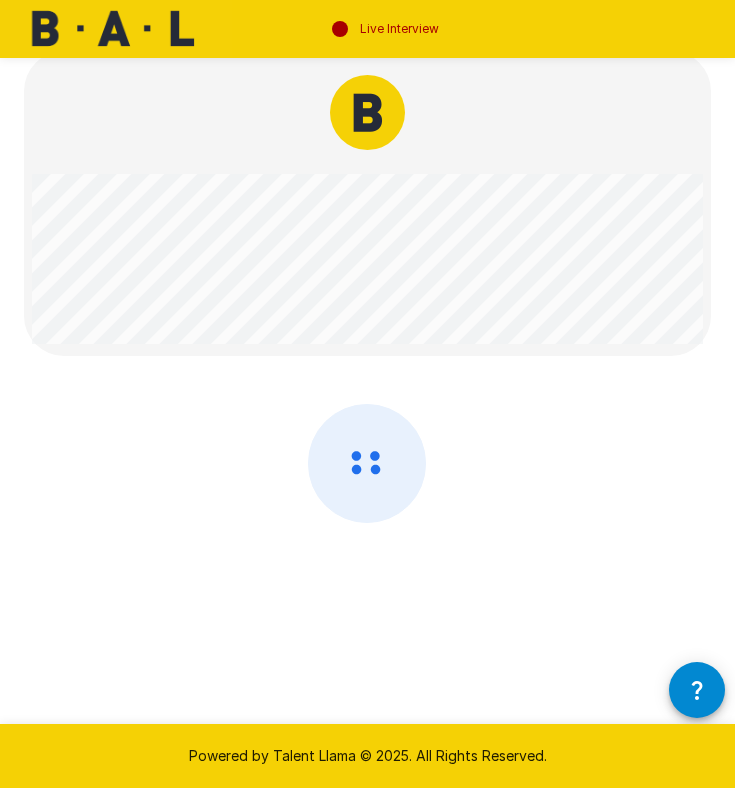 scroll, scrollTop: 59, scrollLeft: 0, axis: vertical 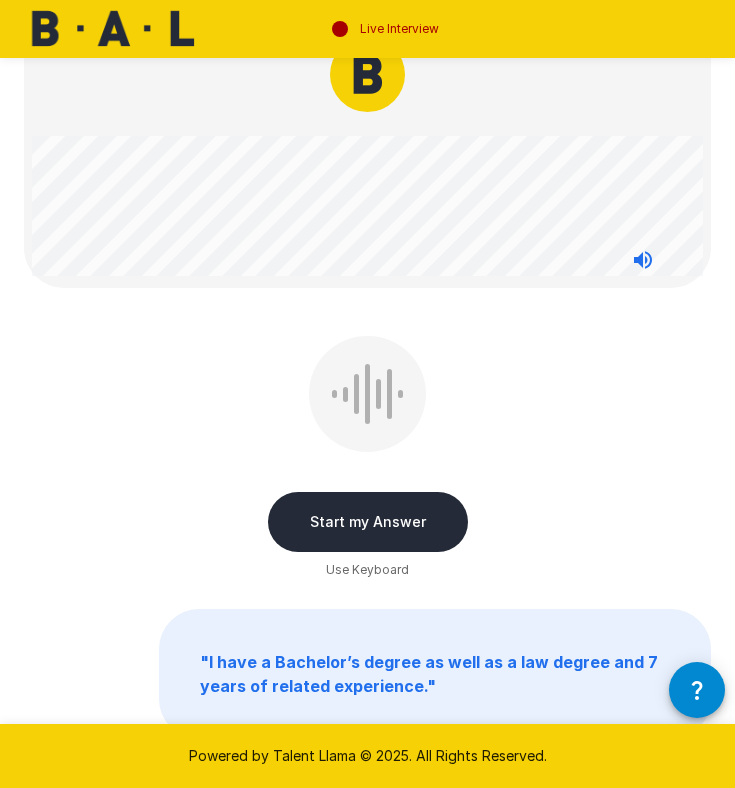 click on "Start my Answer" at bounding box center [368, 522] 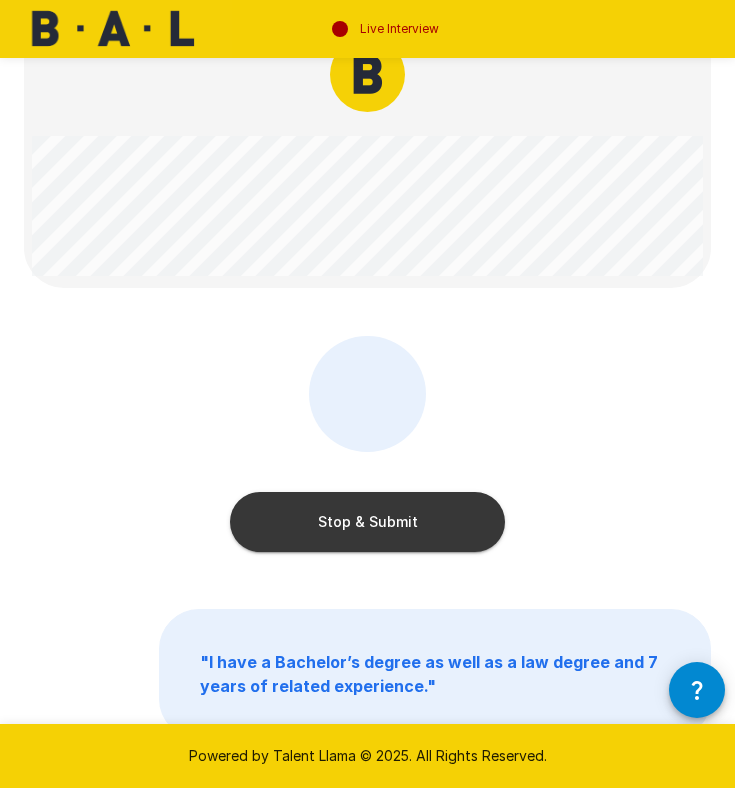 click on "Stop & Submit" at bounding box center (367, 522) 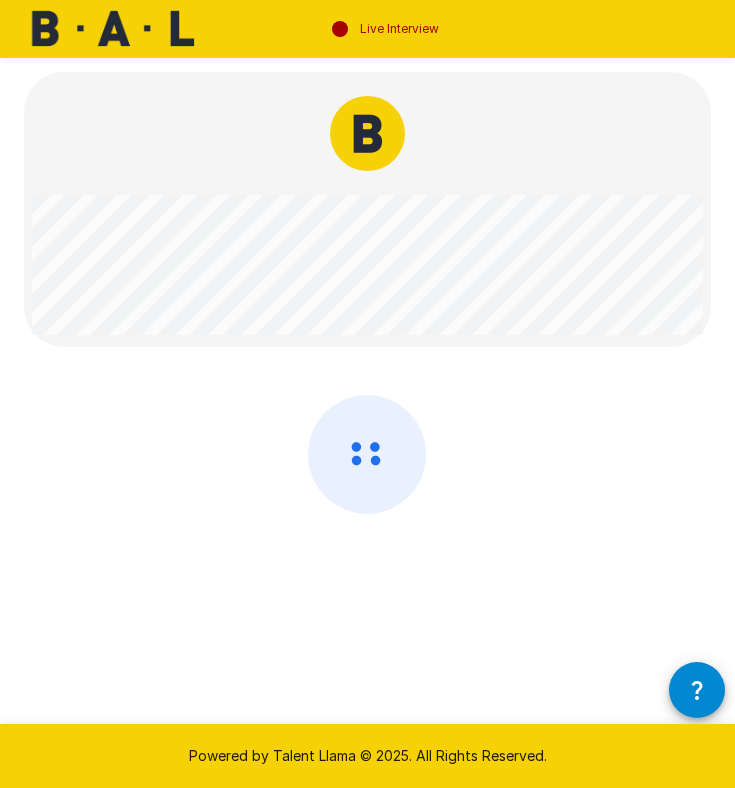 scroll, scrollTop: 0, scrollLeft: 0, axis: both 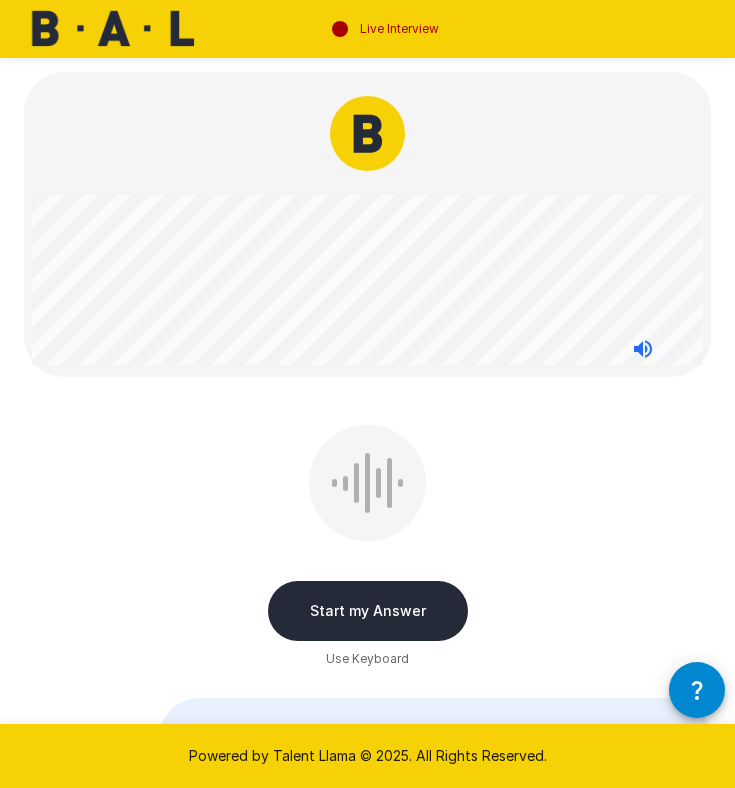 click on "Start my Answer" at bounding box center (368, 611) 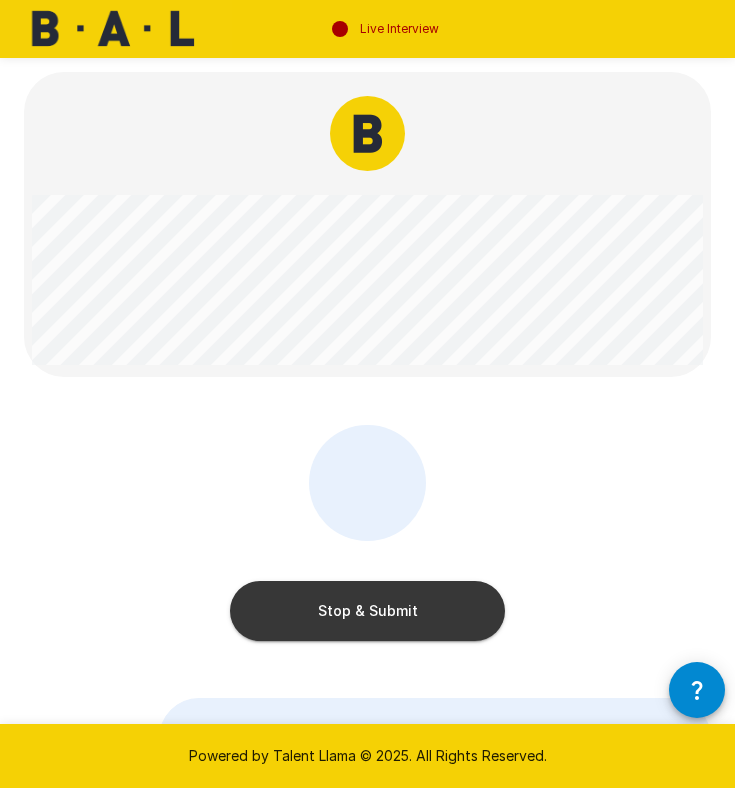 click on "Stop & Submit" at bounding box center (367, 611) 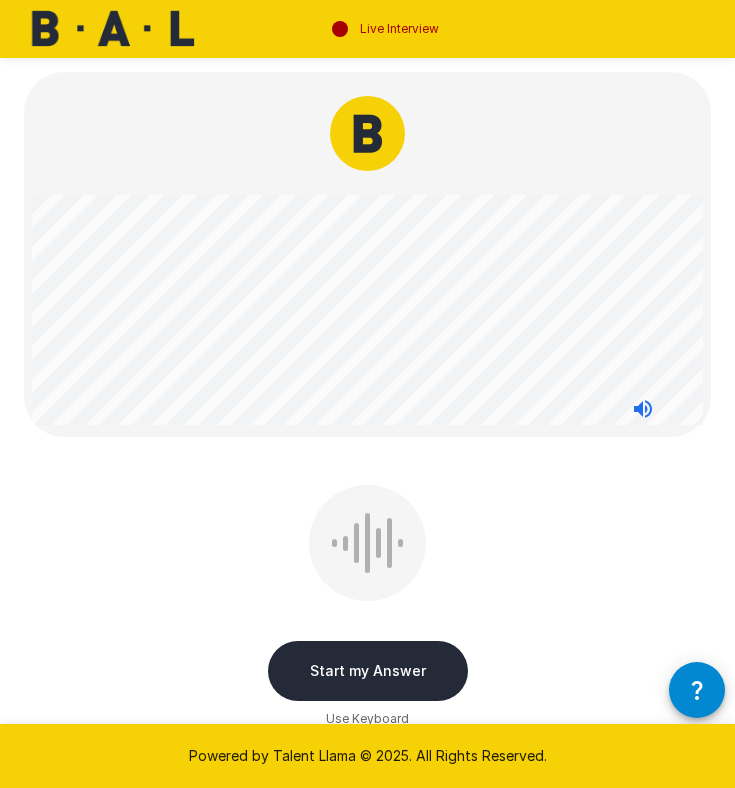 click on "Start my Answer" at bounding box center (368, 671) 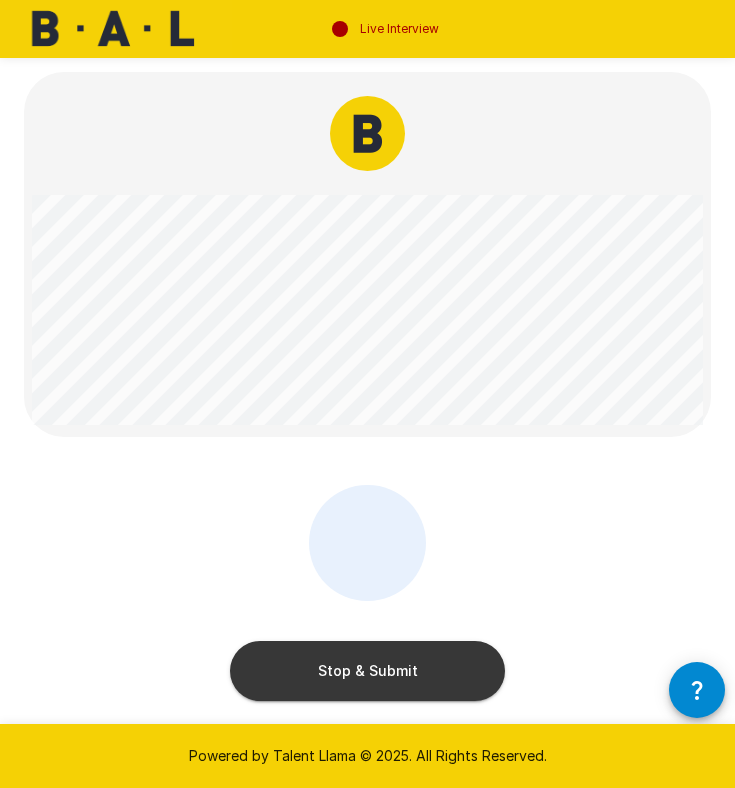 click on "Stop & Submit" at bounding box center (367, 671) 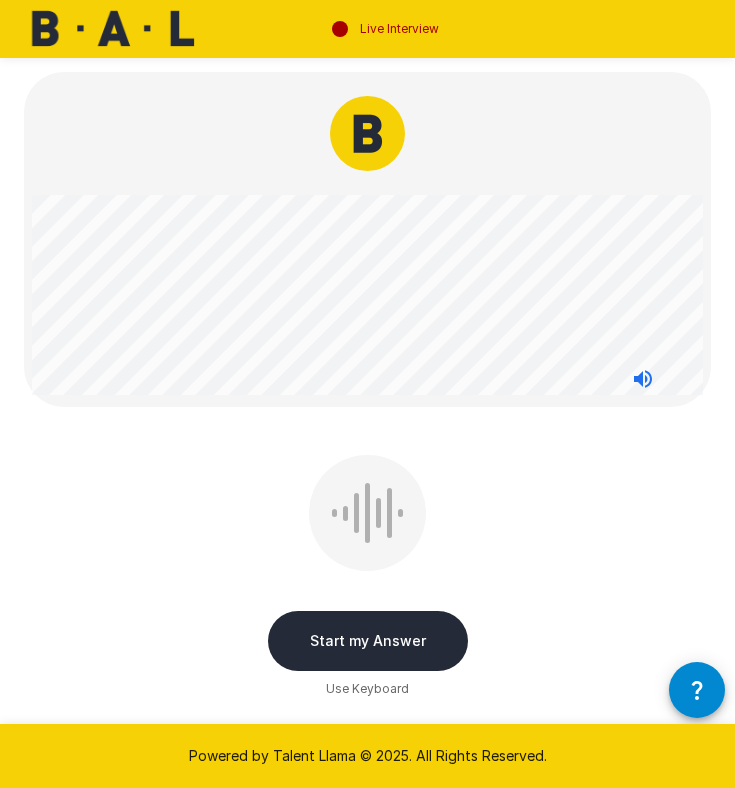 click on "Start my Answer" at bounding box center (368, 641) 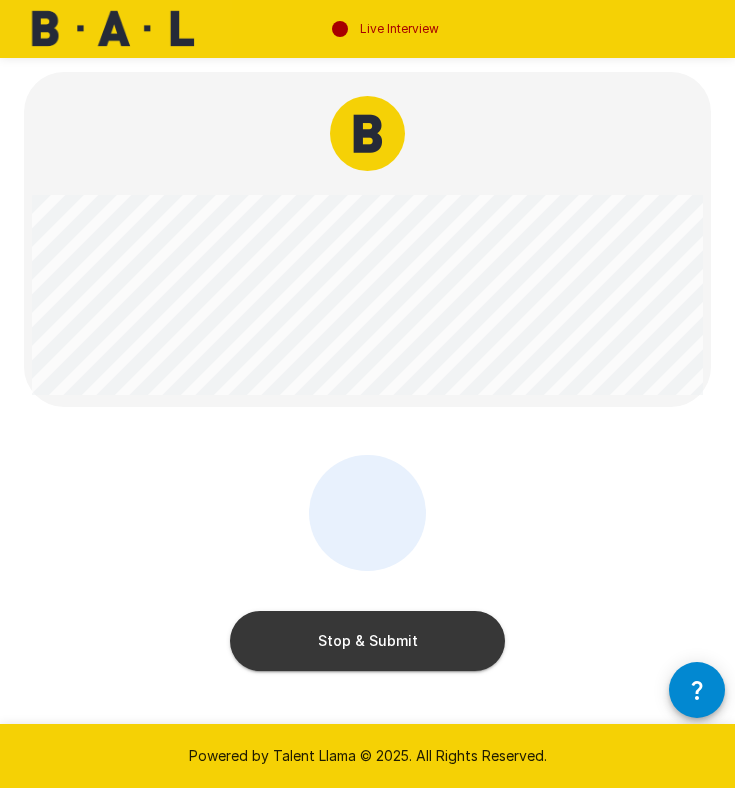 click on "Stop & Submit" at bounding box center [367, 641] 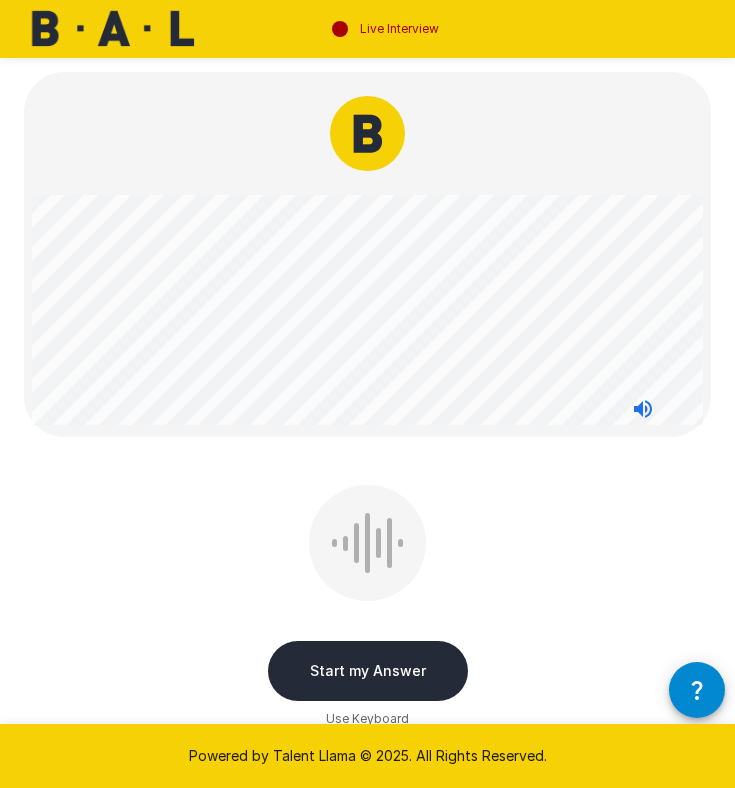 click on "Start my Answer" at bounding box center [368, 671] 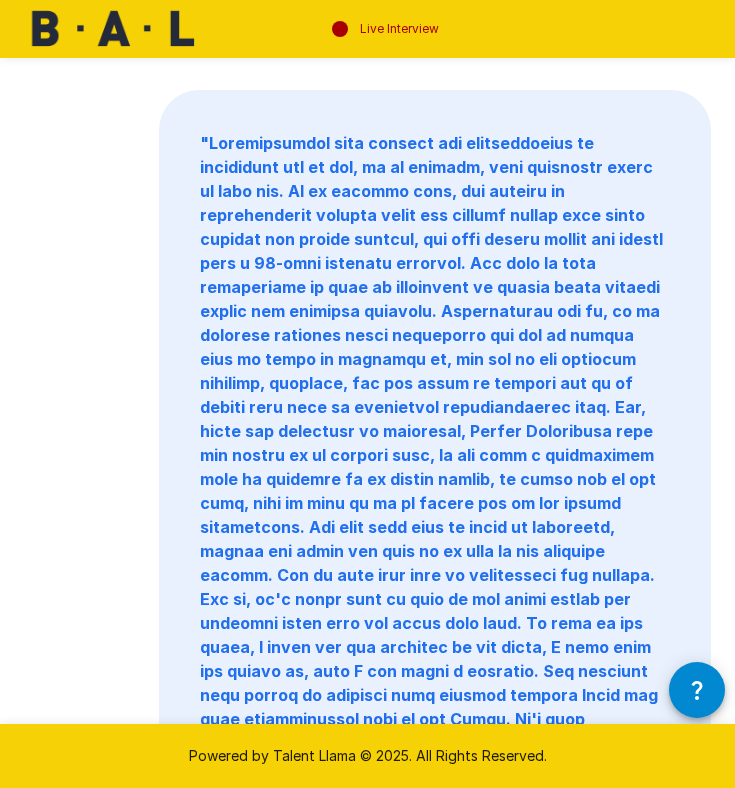scroll, scrollTop: 0, scrollLeft: 0, axis: both 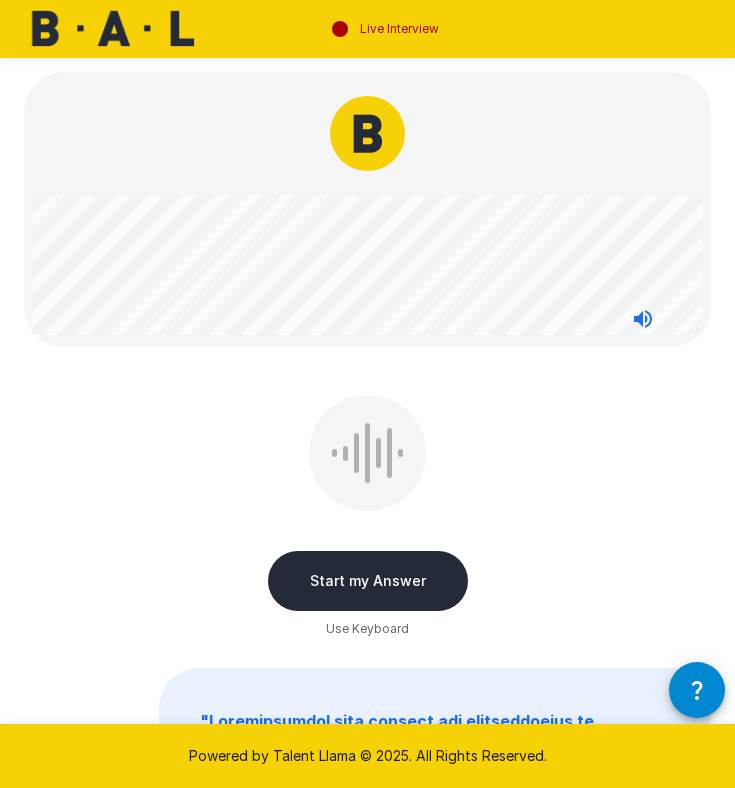 click on "Start my Answer" at bounding box center [368, 581] 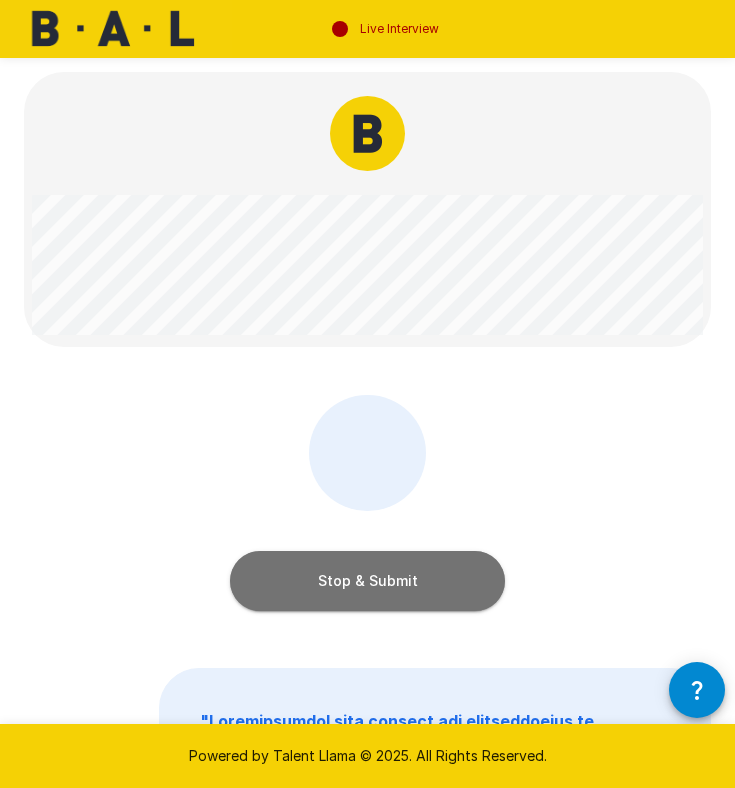 click on "Stop & Submit" at bounding box center (367, 581) 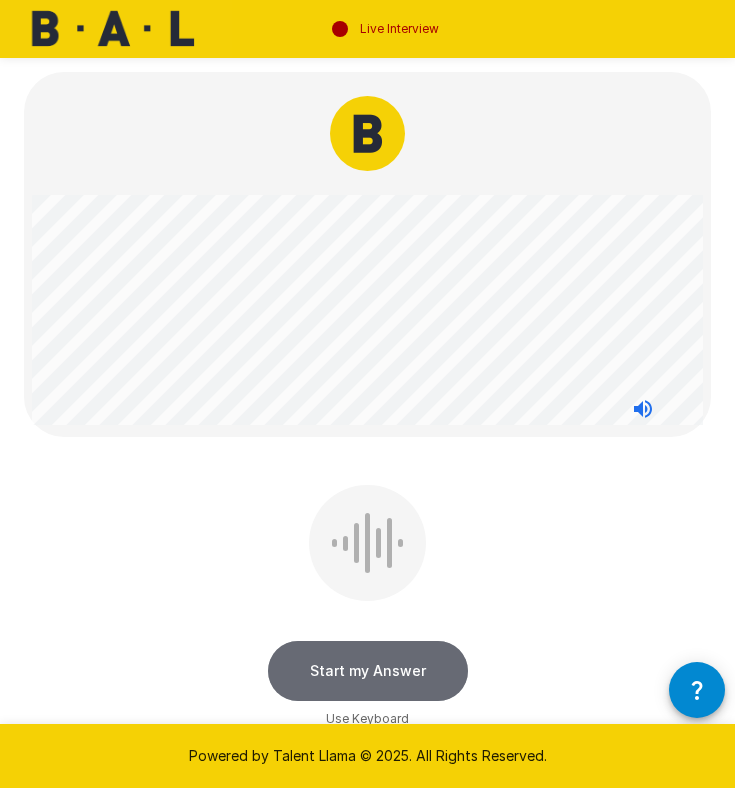 click on "Start my Answer" at bounding box center (368, 671) 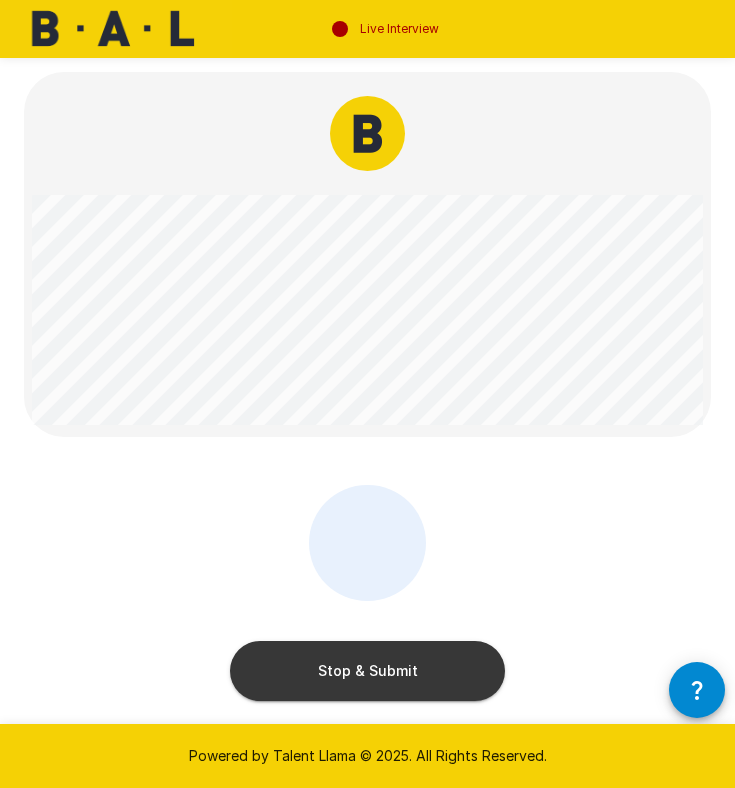 click on "Stop & Submit" at bounding box center [367, 671] 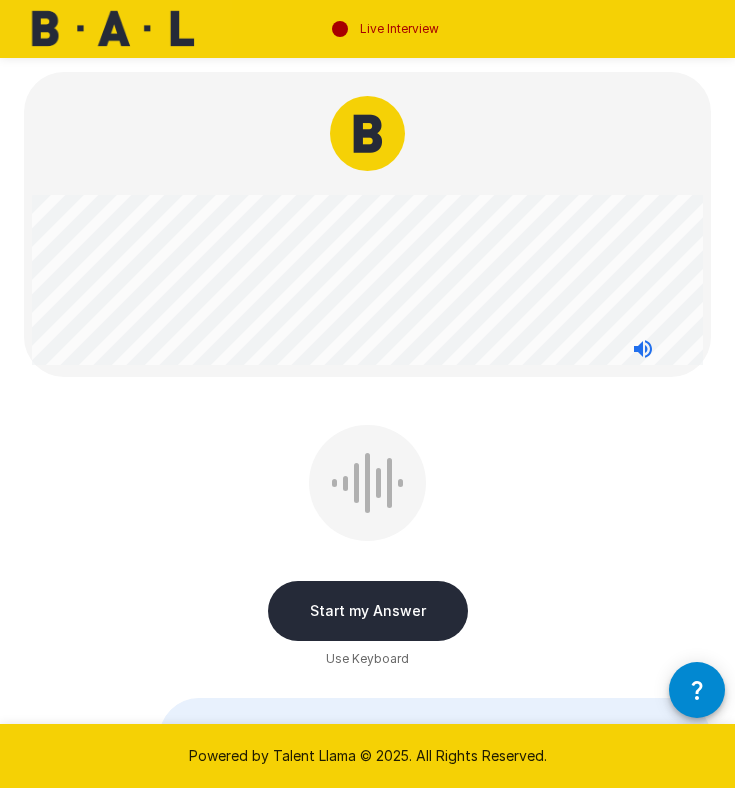 click on "Start my Answer" at bounding box center (368, 611) 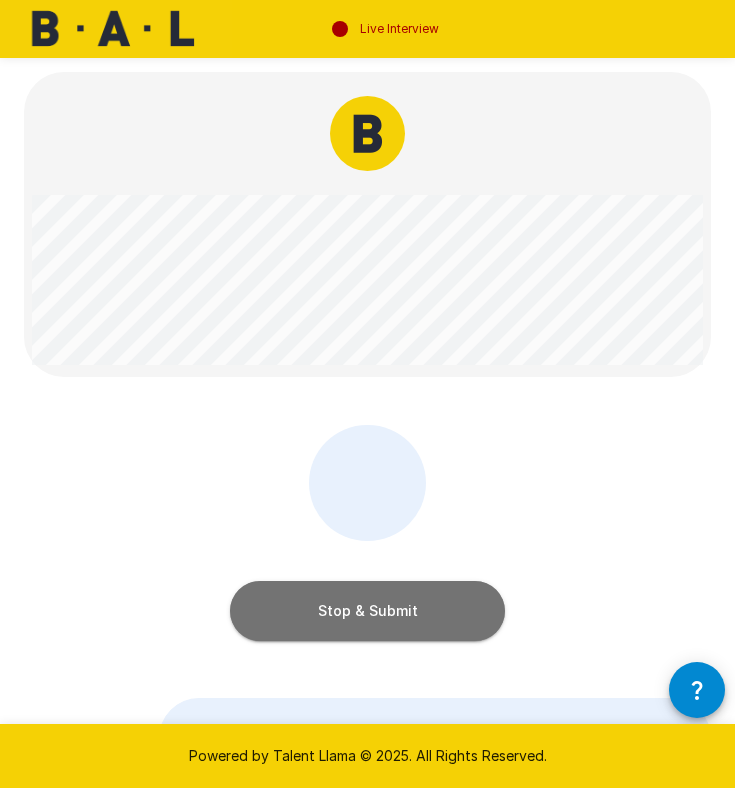 click on "Stop & Submit" at bounding box center (367, 611) 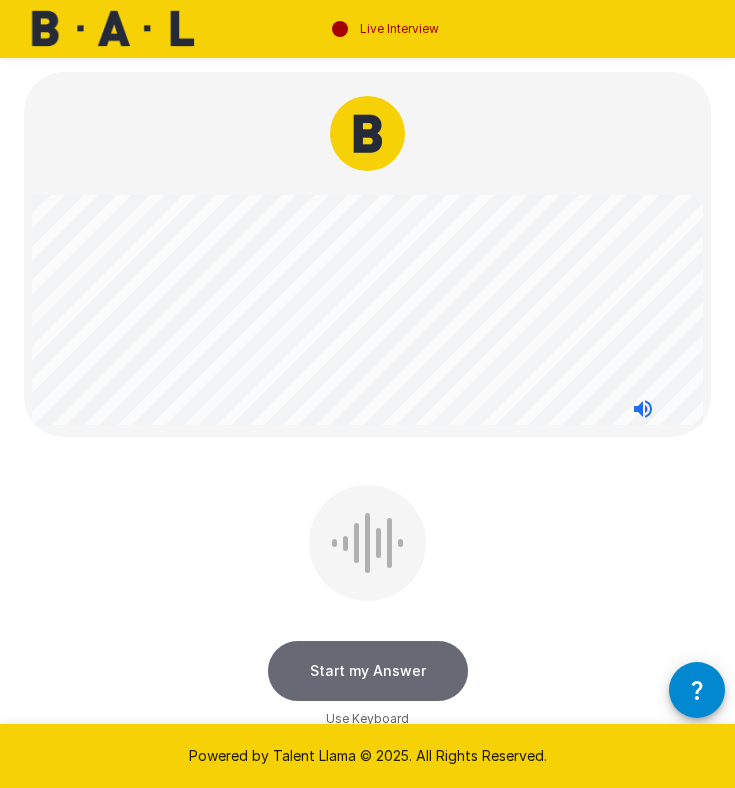click on "Start my Answer" at bounding box center [368, 671] 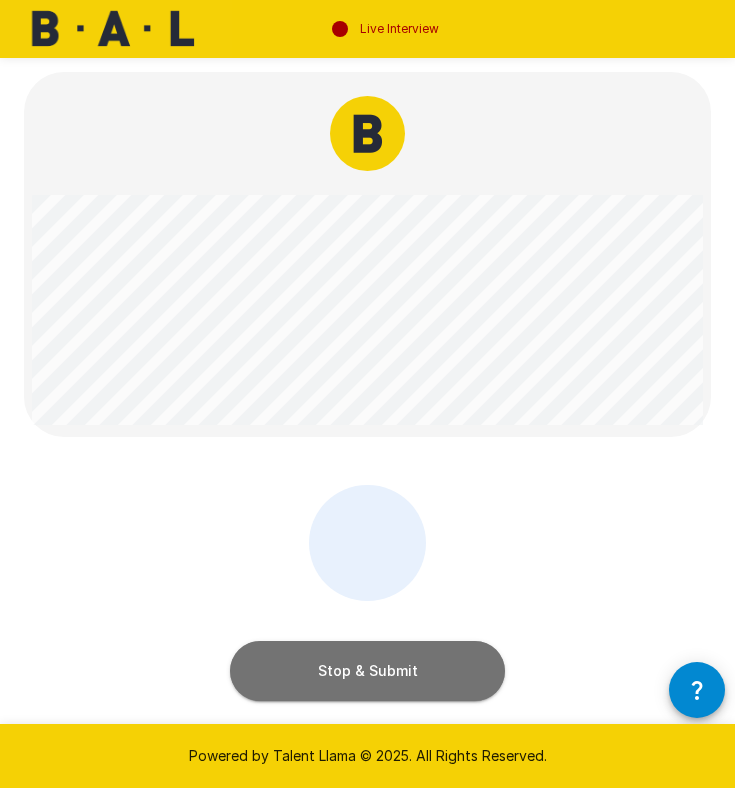 click on "Stop & Submit" at bounding box center (367, 671) 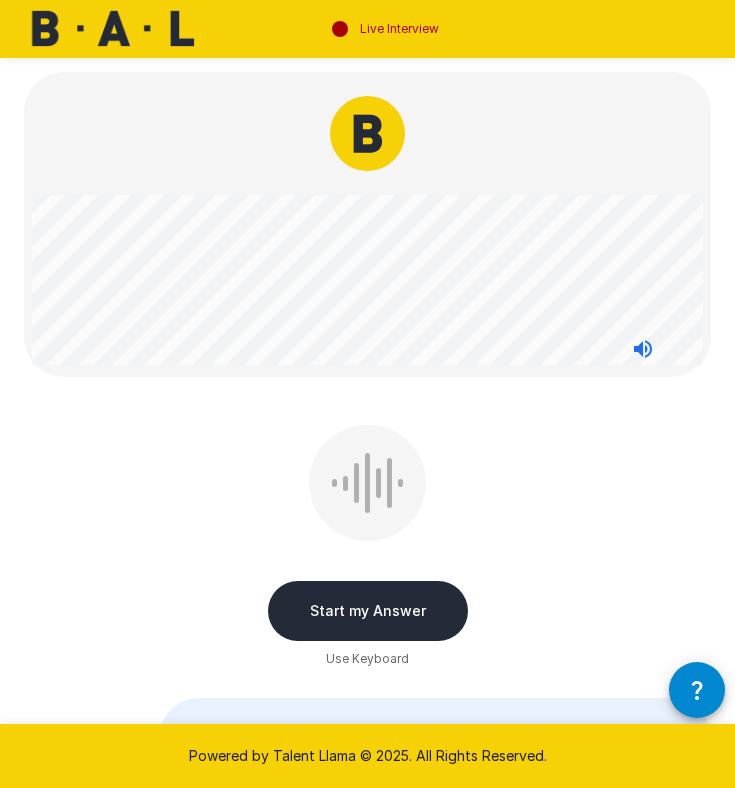 click on "Start my Answer" at bounding box center (368, 611) 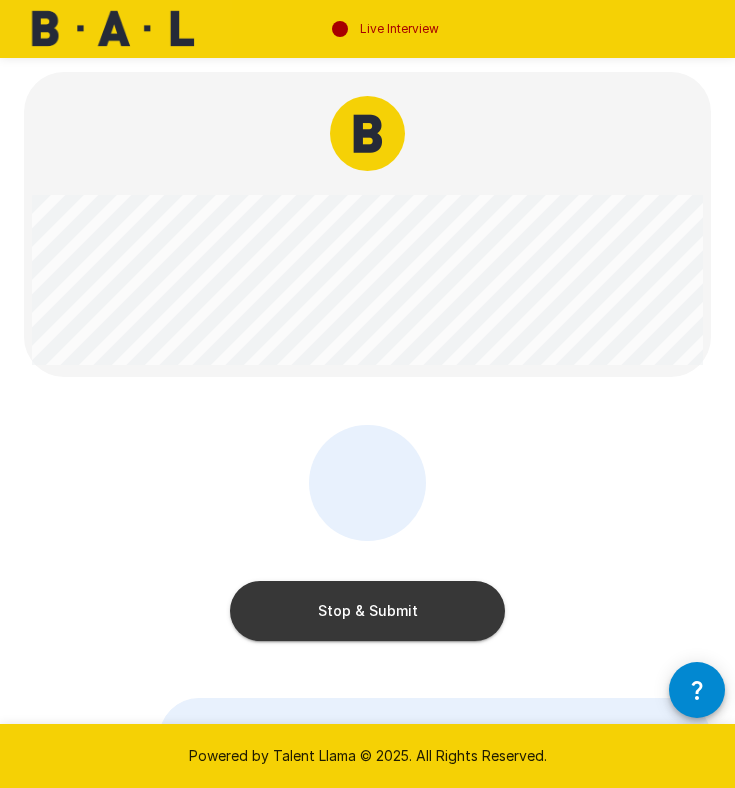 click on "Stop & Submit" at bounding box center (367, 611) 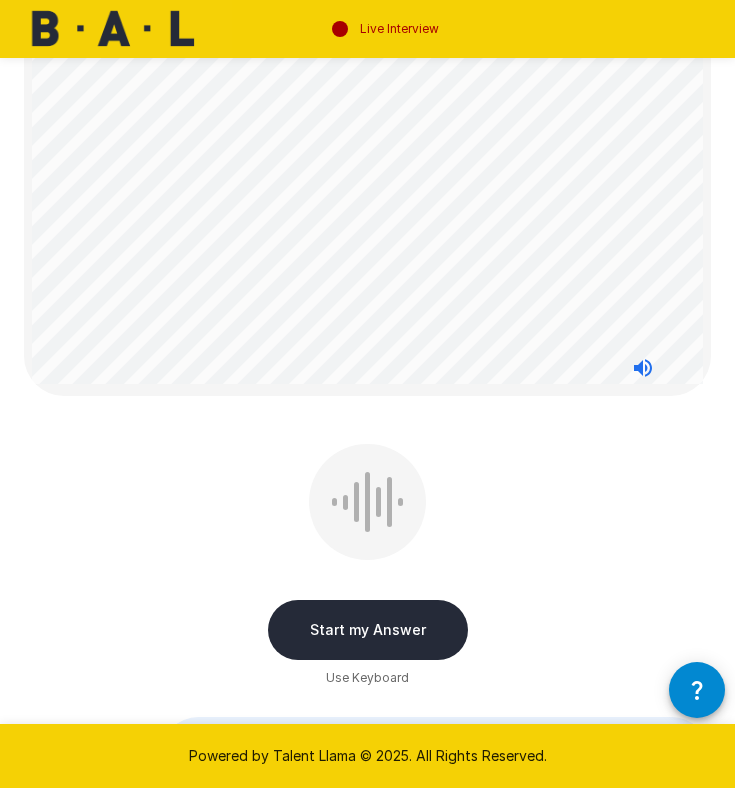 scroll, scrollTop: 763, scrollLeft: 0, axis: vertical 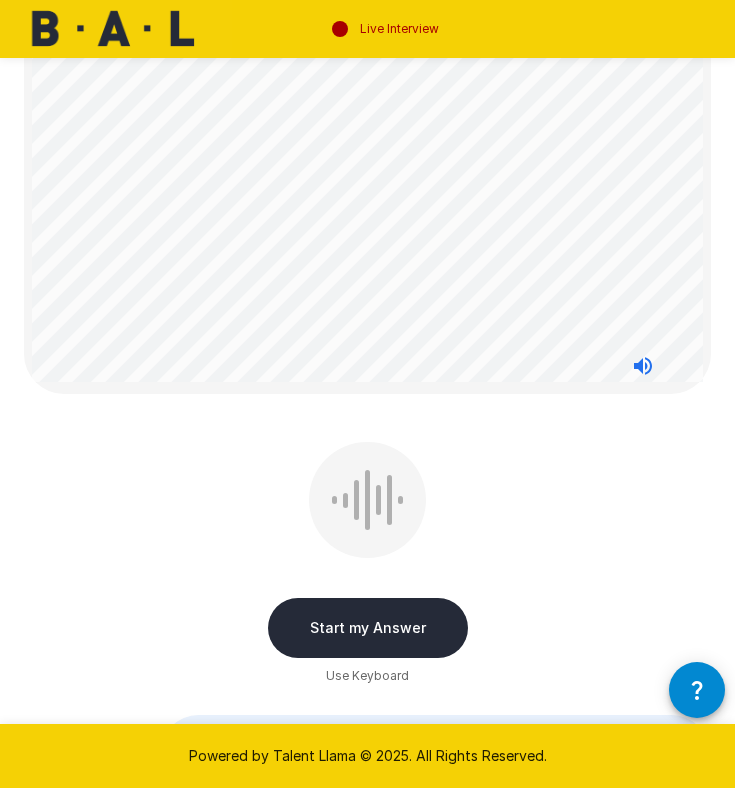 click on "Start my Answer" at bounding box center [368, 628] 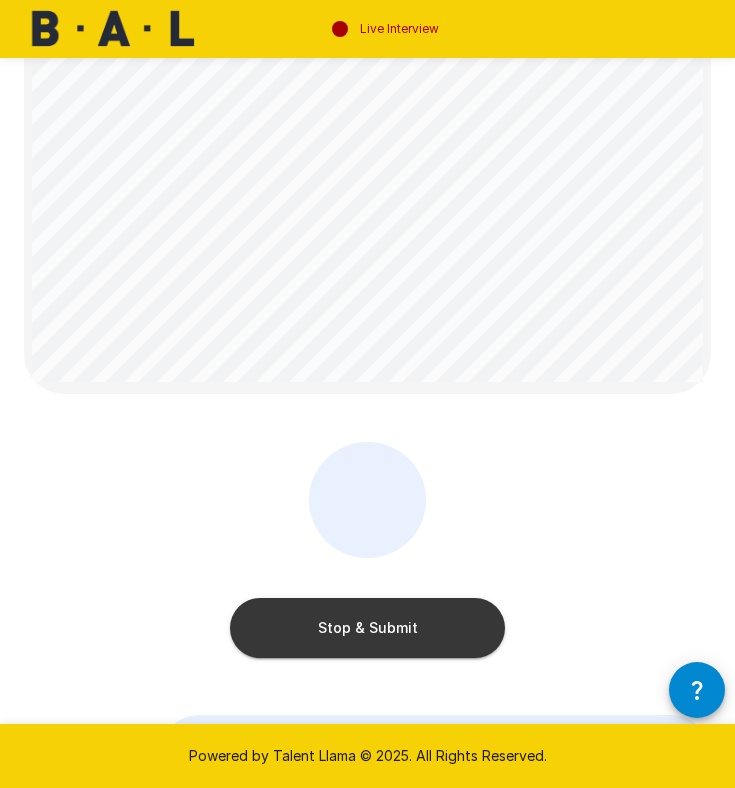 click on "Stop & Submit" at bounding box center (367, 628) 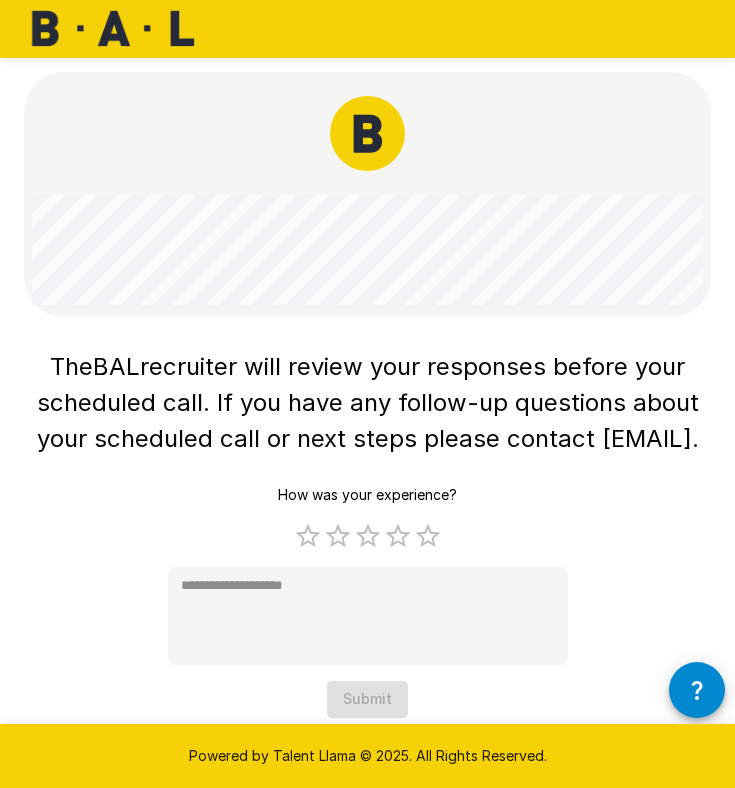 scroll, scrollTop: 0, scrollLeft: 0, axis: both 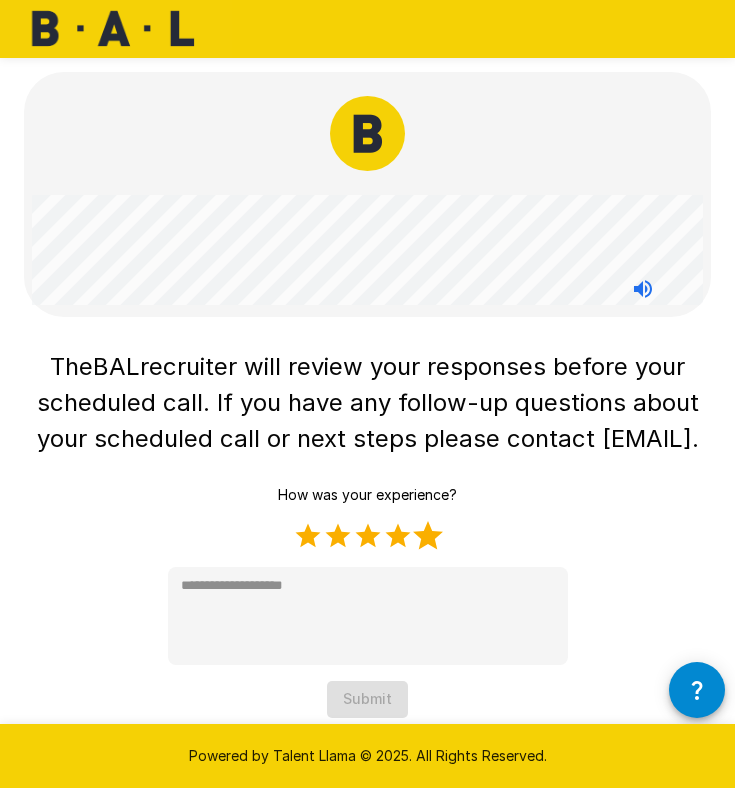 click on "5 Stars" at bounding box center [428, 536] 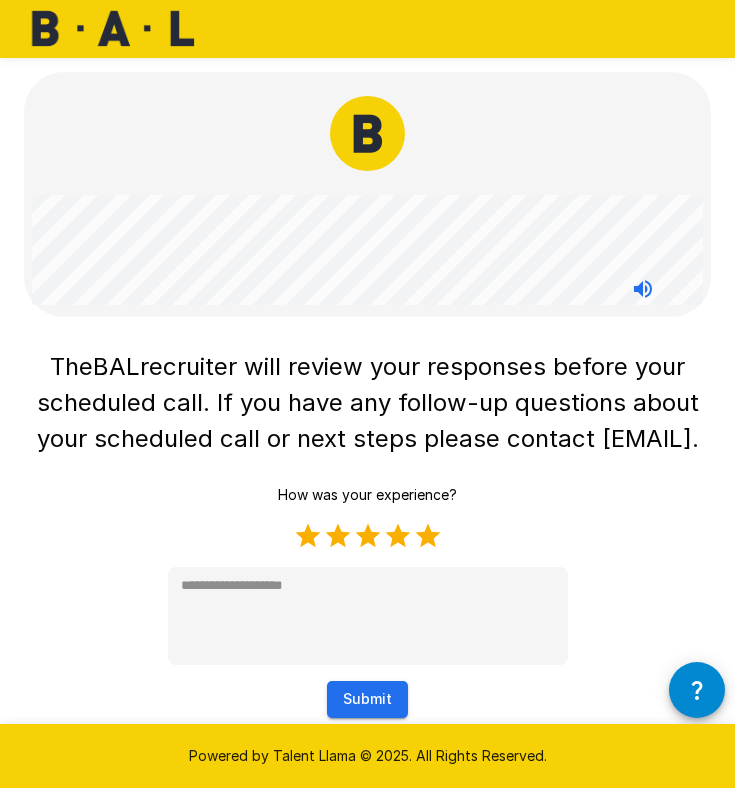type on "*" 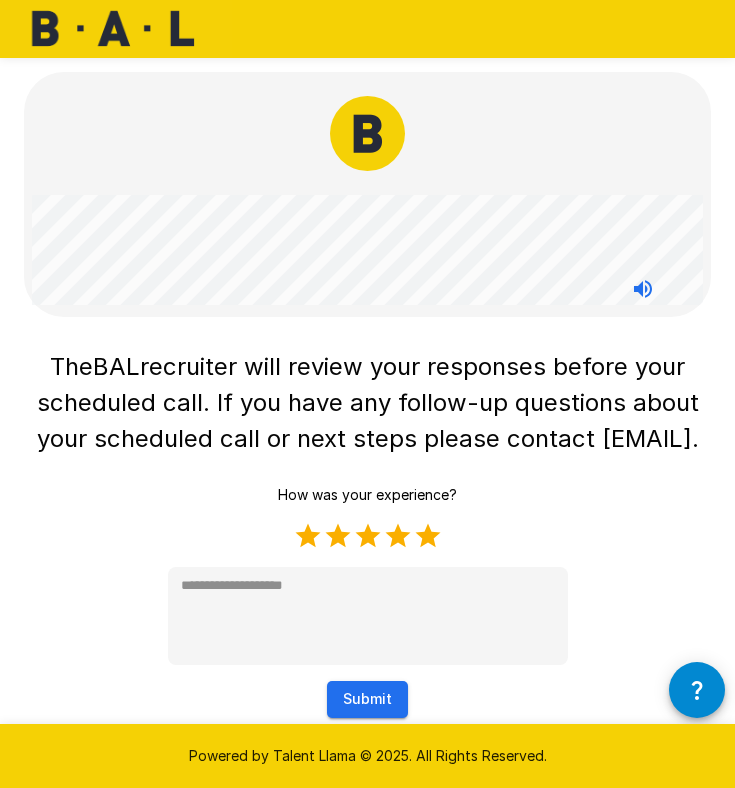 click on "How was your experience? 1 Star 2 Stars 3 Stars 4 Stars 5 Stars Empty * Submit" at bounding box center [368, 597] 